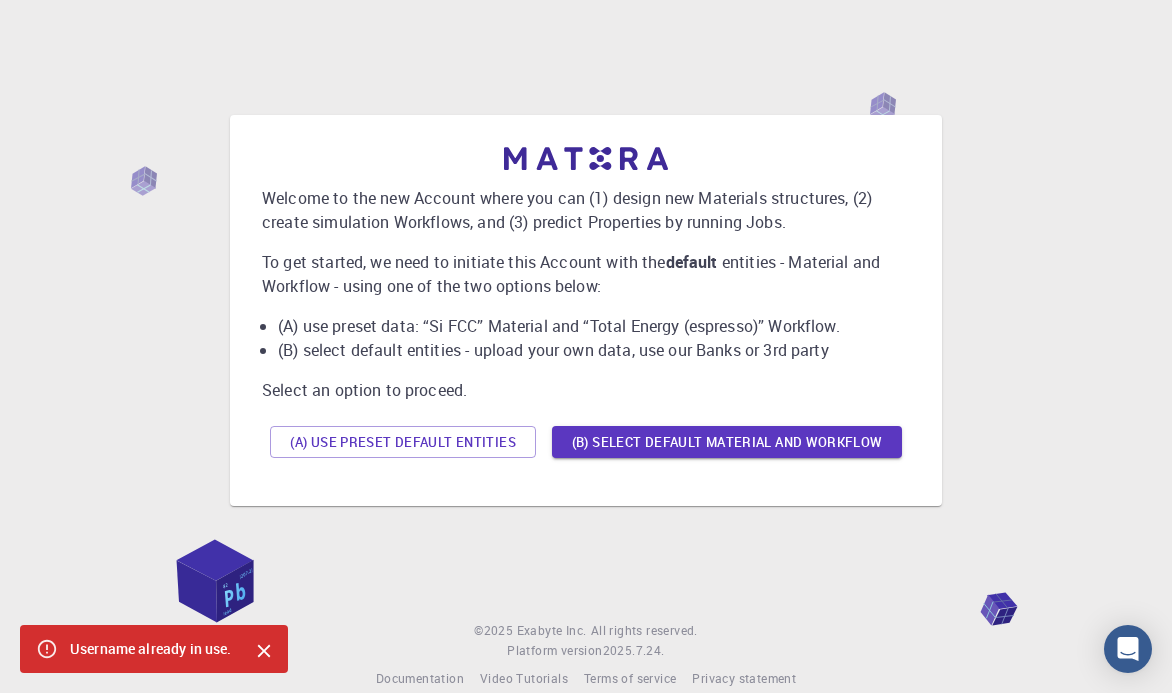scroll, scrollTop: 0, scrollLeft: 0, axis: both 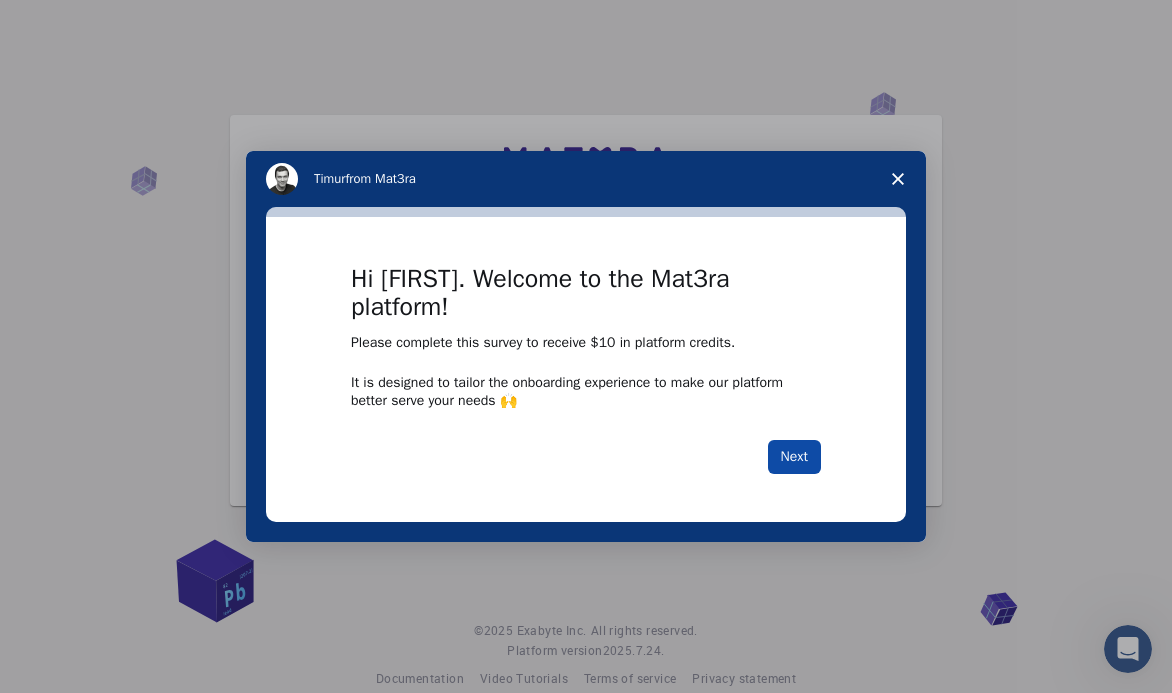 click on "Next" at bounding box center (794, 457) 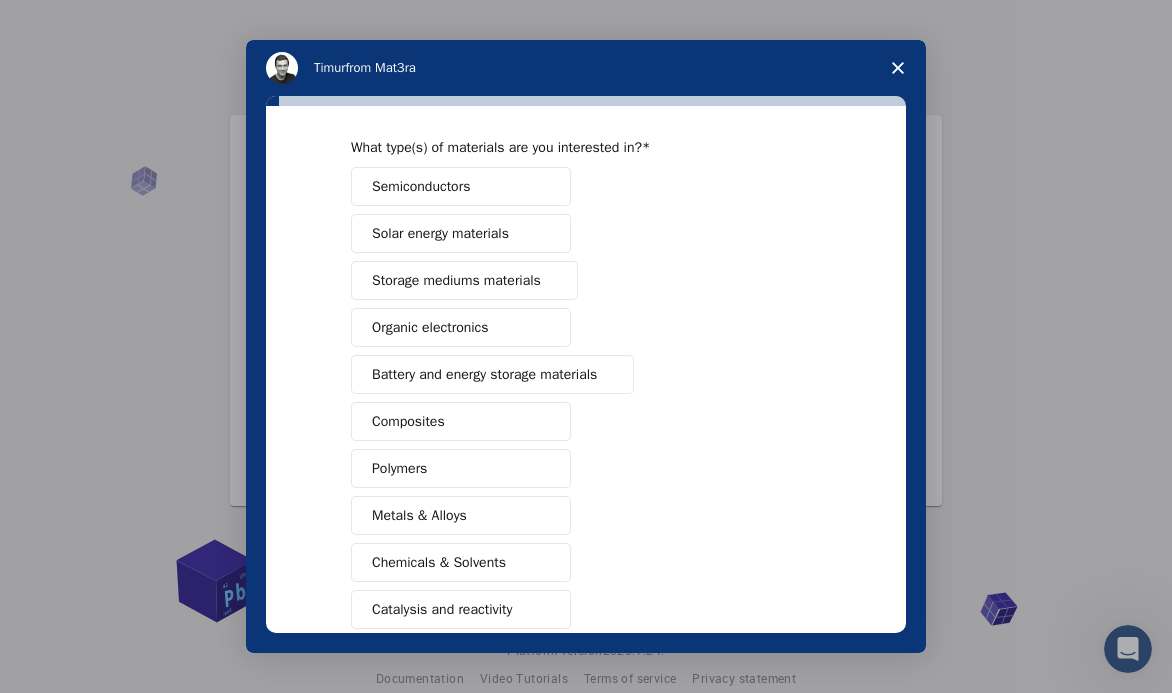 scroll, scrollTop: 79, scrollLeft: 0, axis: vertical 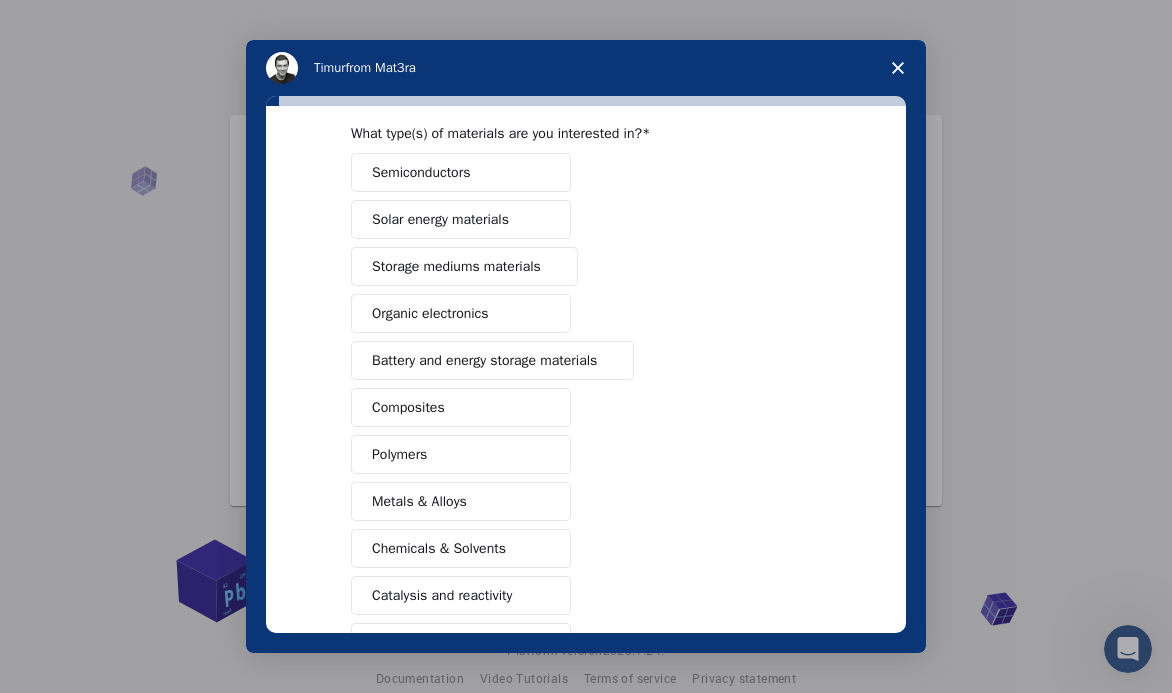 click at bounding box center (898, 68) 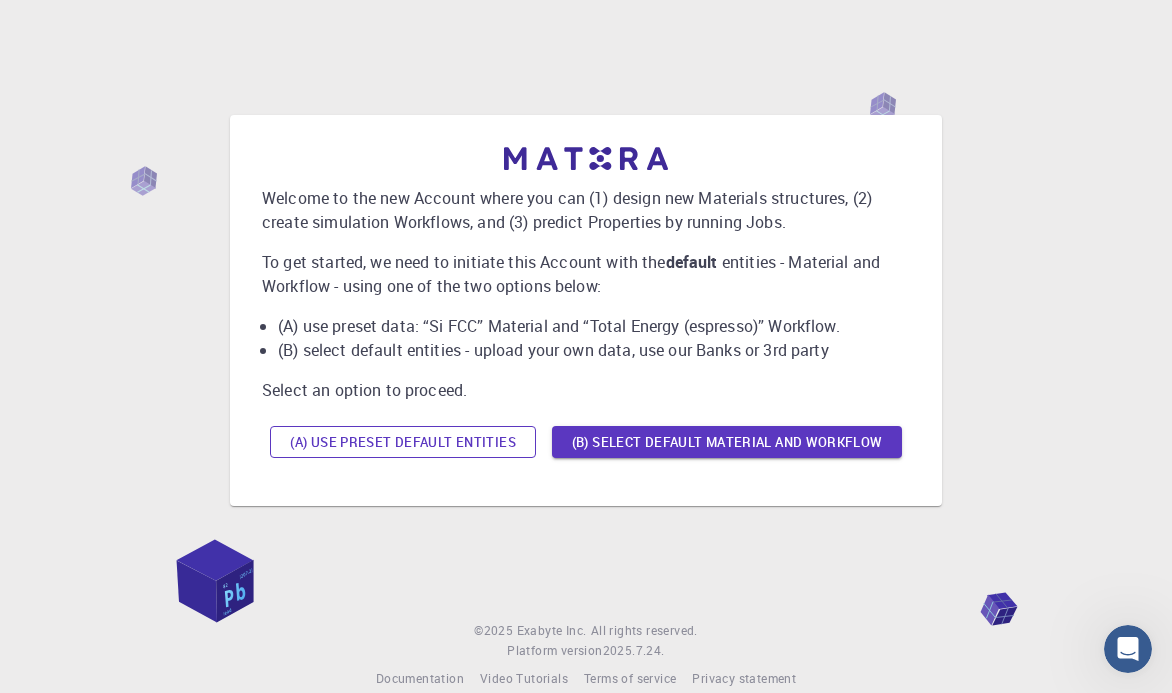 click on "(A) Use preset default entities" at bounding box center [403, 442] 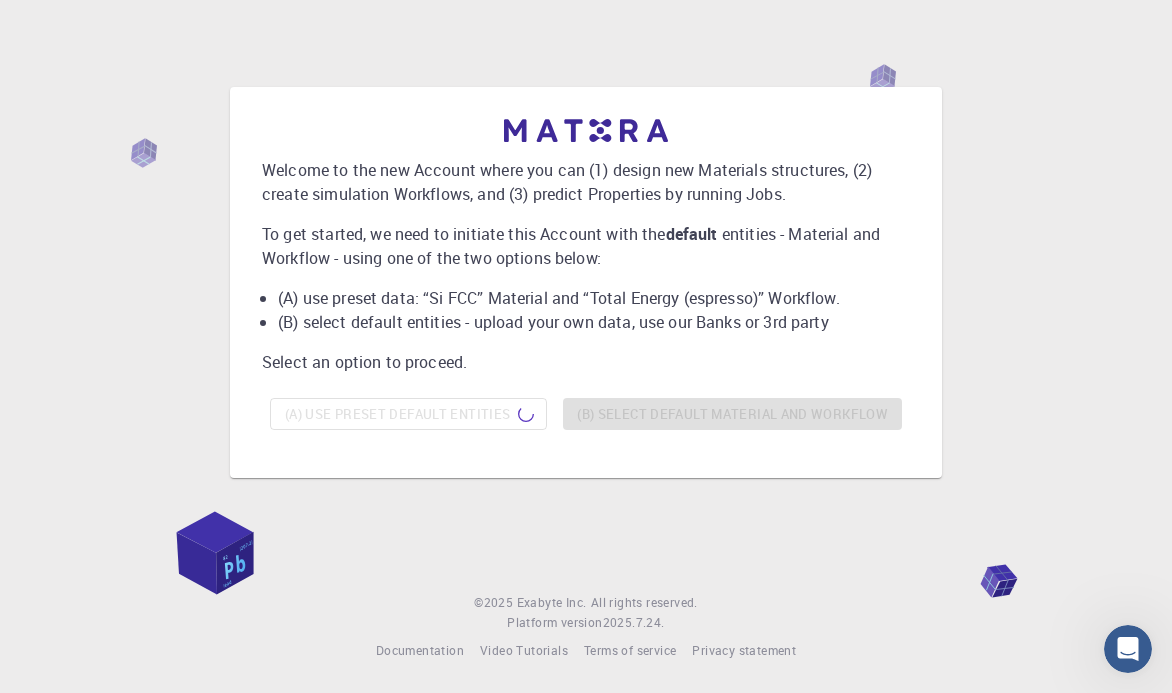 scroll, scrollTop: 0, scrollLeft: 0, axis: both 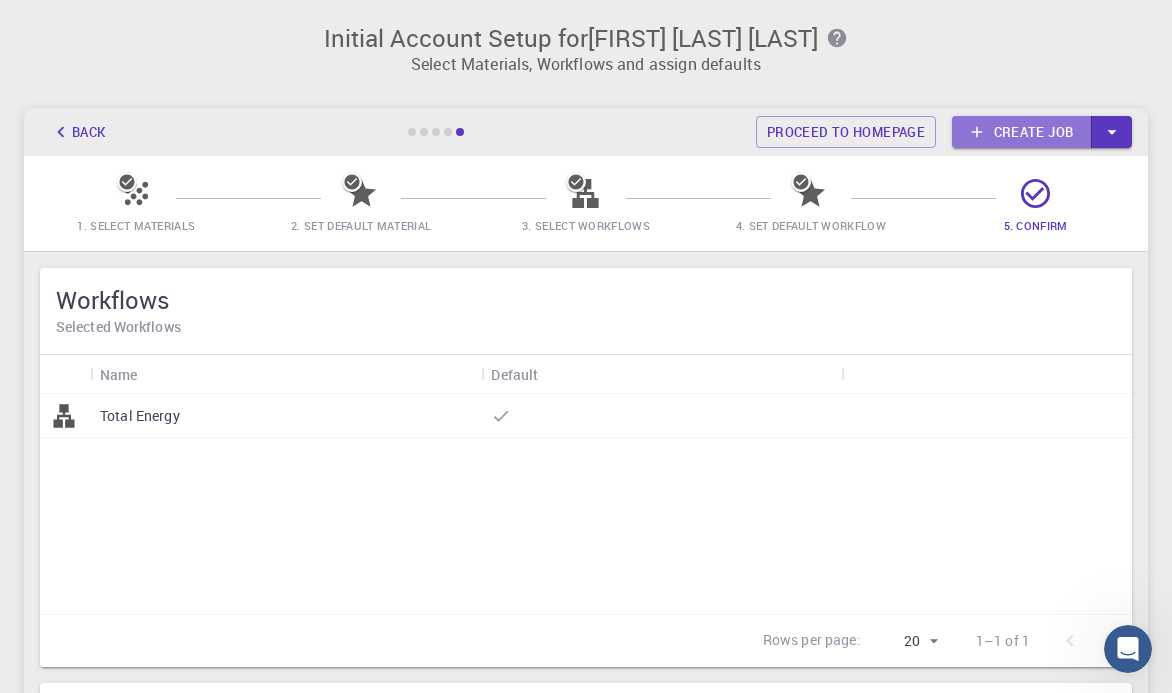 click on "Create job" at bounding box center (1022, 132) 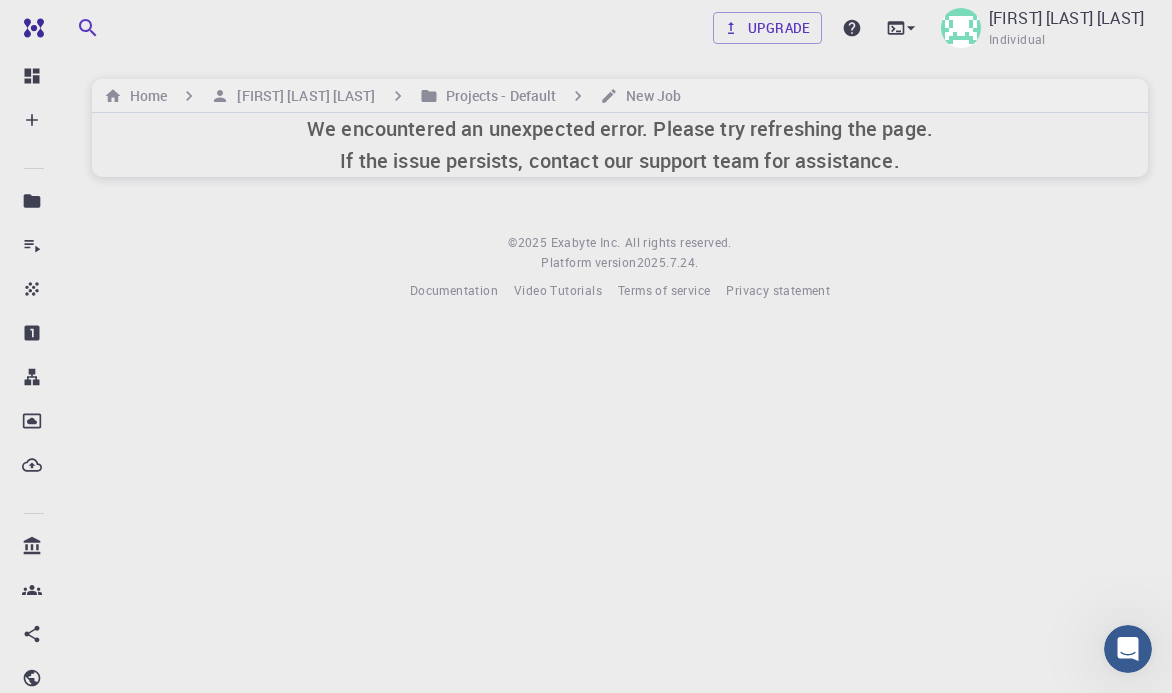 click on "We encountered an unexpected error. Please try refreshing the page.  If the issue persists, contact our support team for assistance." at bounding box center (620, 145) 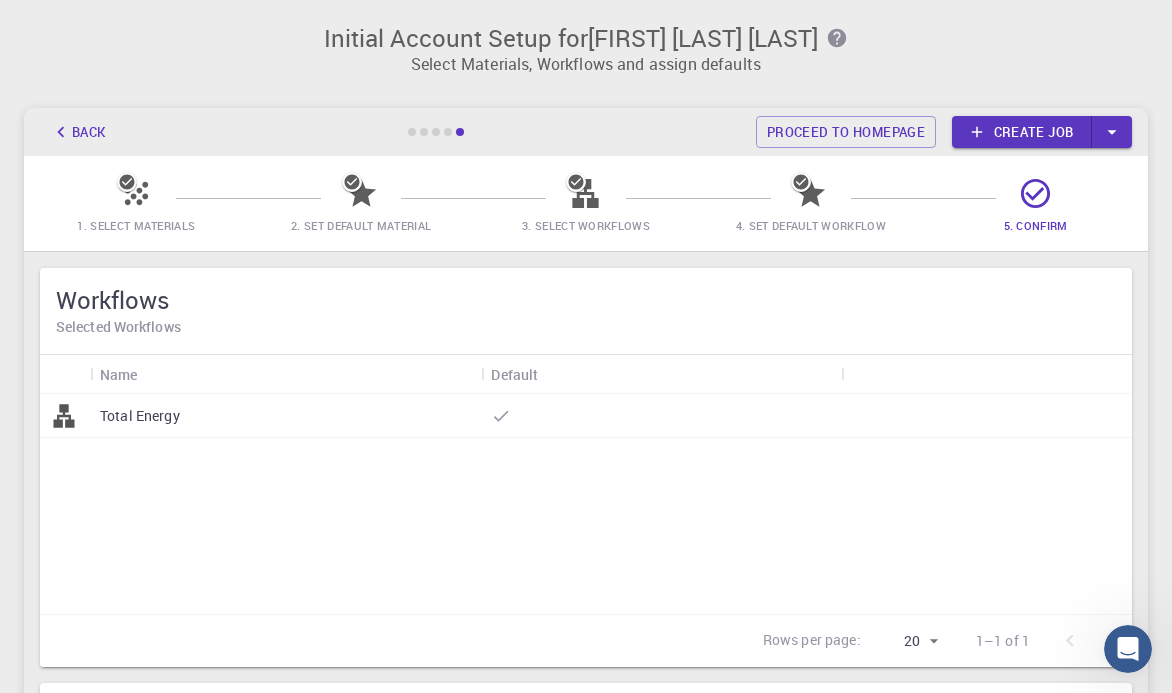click on "Create job" at bounding box center (1022, 132) 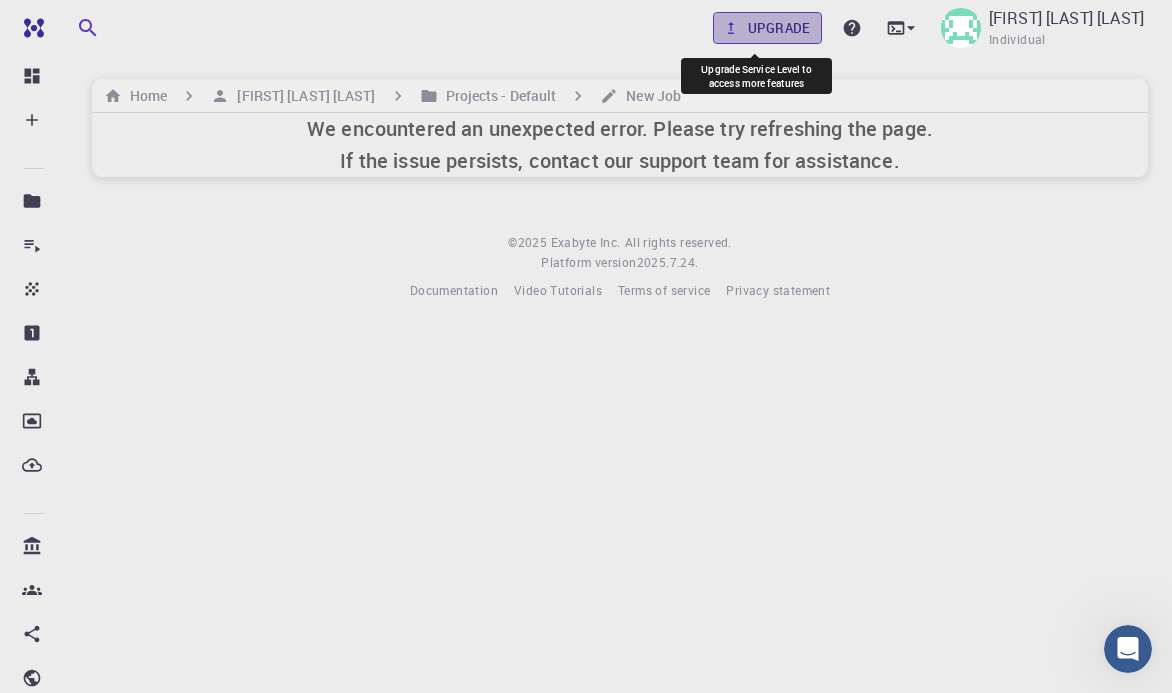 click on "Upgrade" at bounding box center (767, 28) 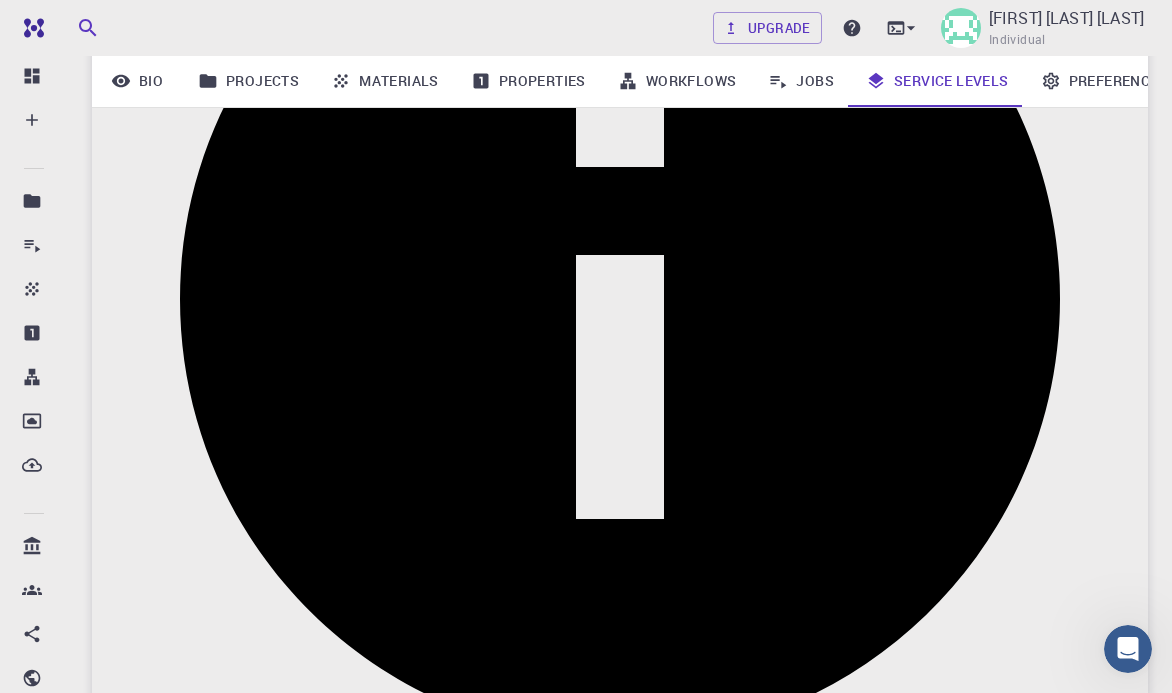 scroll, scrollTop: 505, scrollLeft: 0, axis: vertical 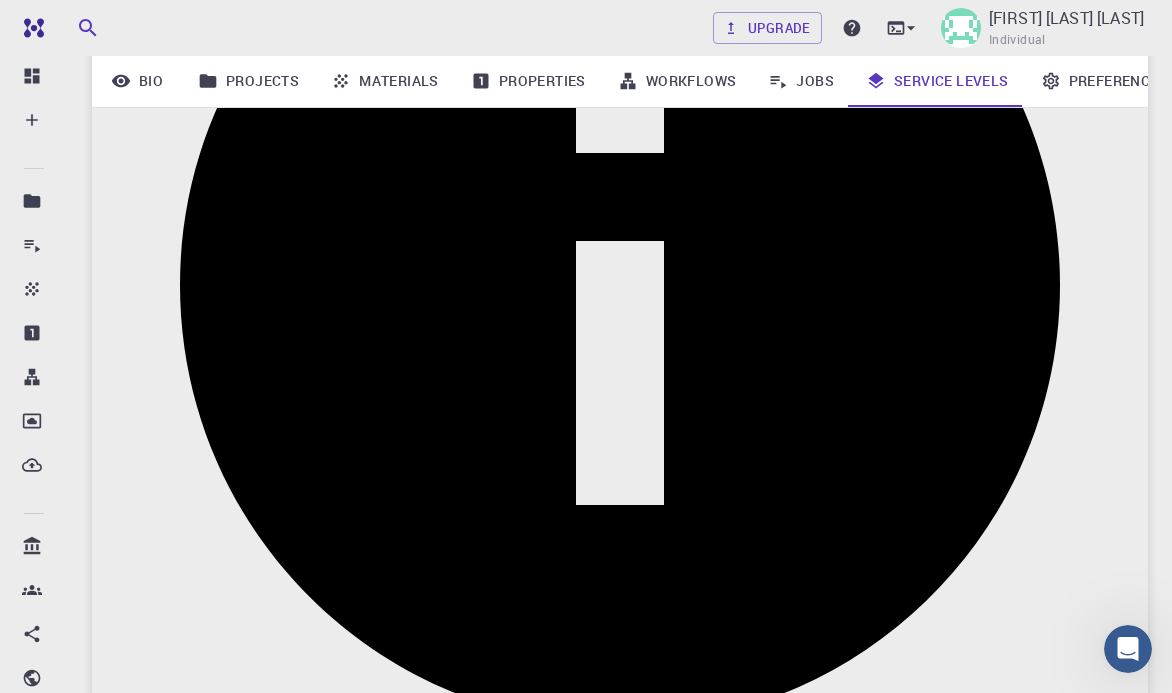 click on "-" at bounding box center [620, 2700] 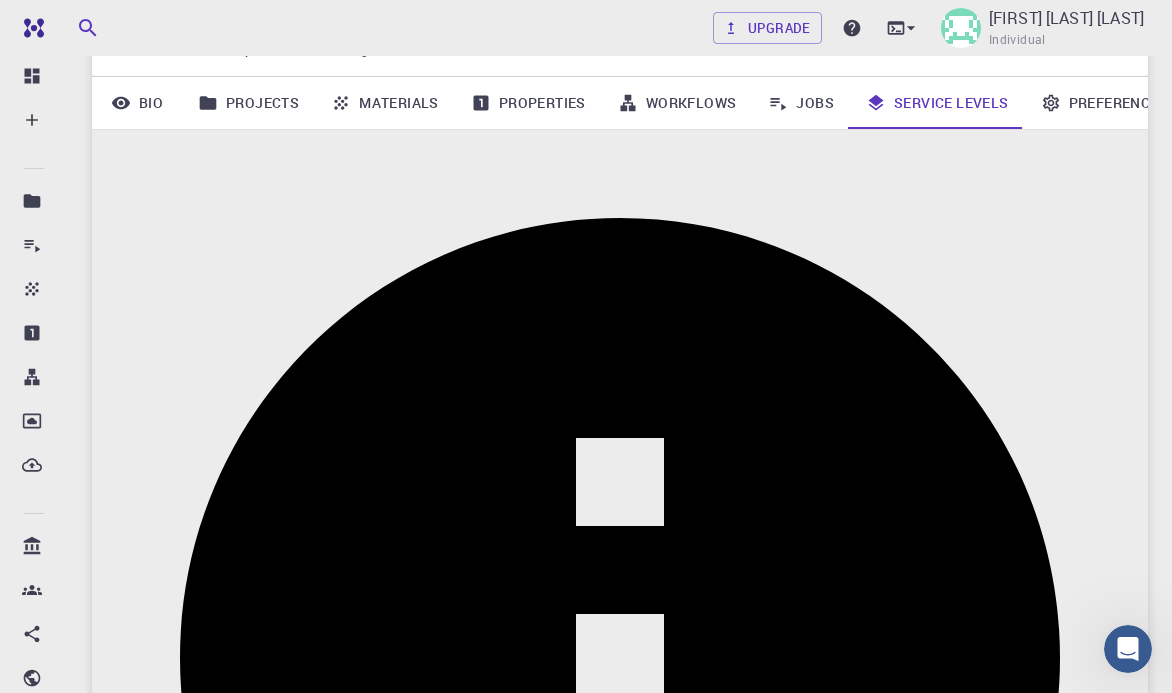 scroll, scrollTop: 132, scrollLeft: 0, axis: vertical 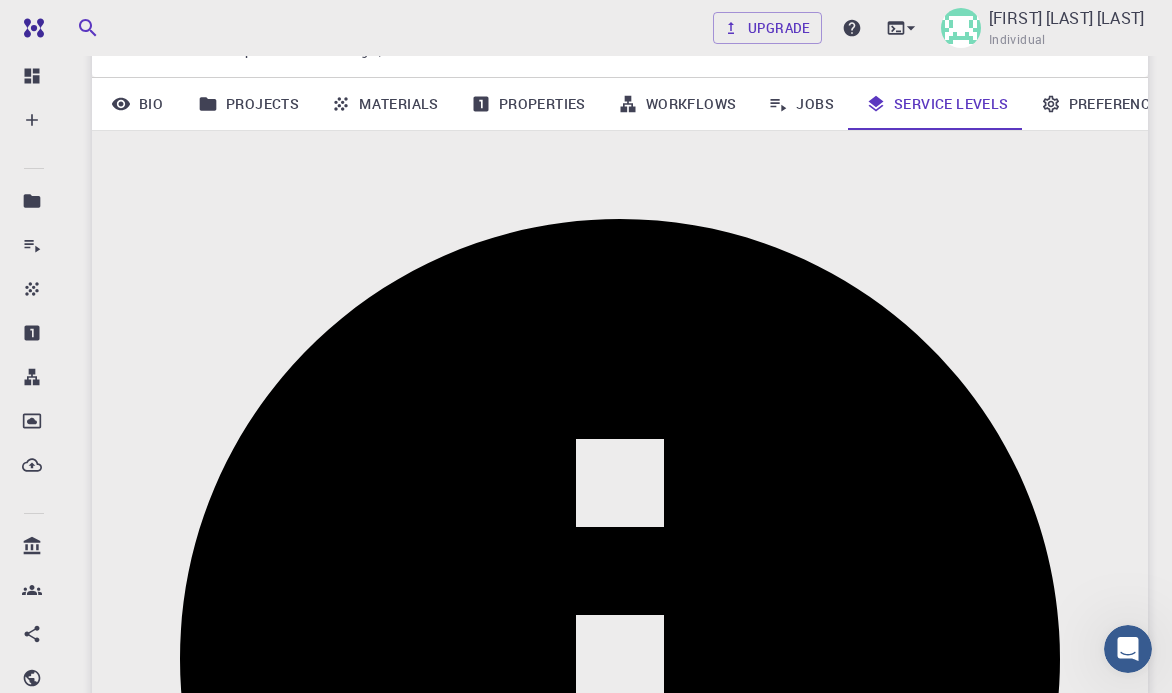 click on "Managed Cloud" at bounding box center [620, 1427] 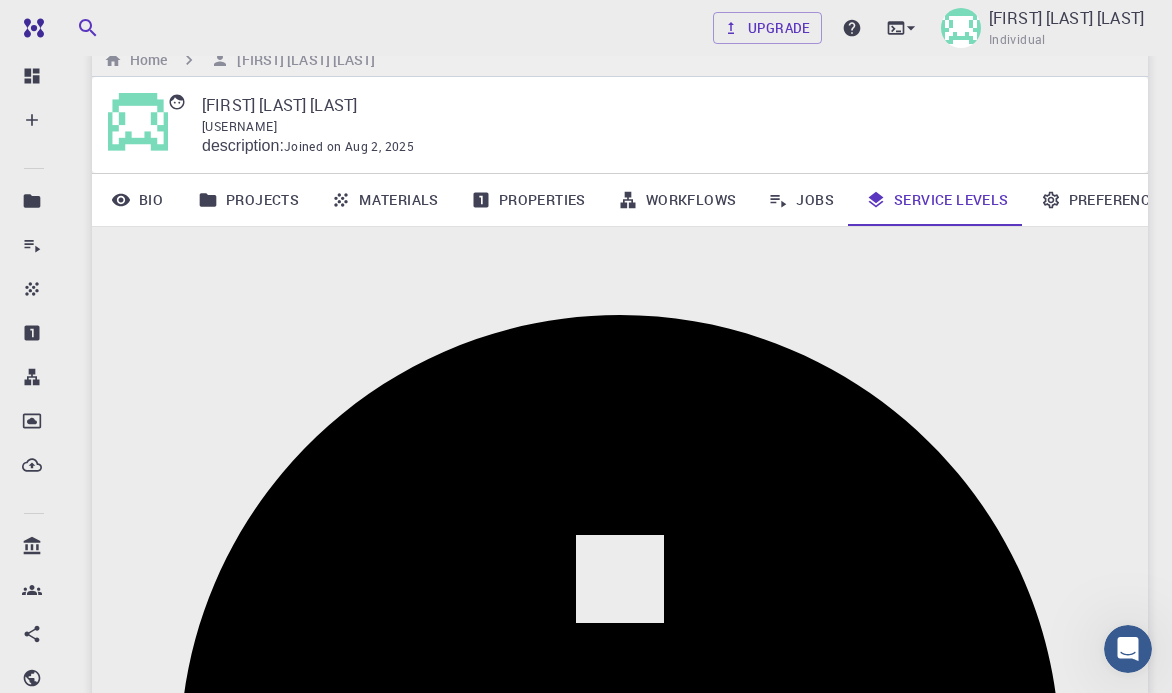 scroll, scrollTop: 0, scrollLeft: 0, axis: both 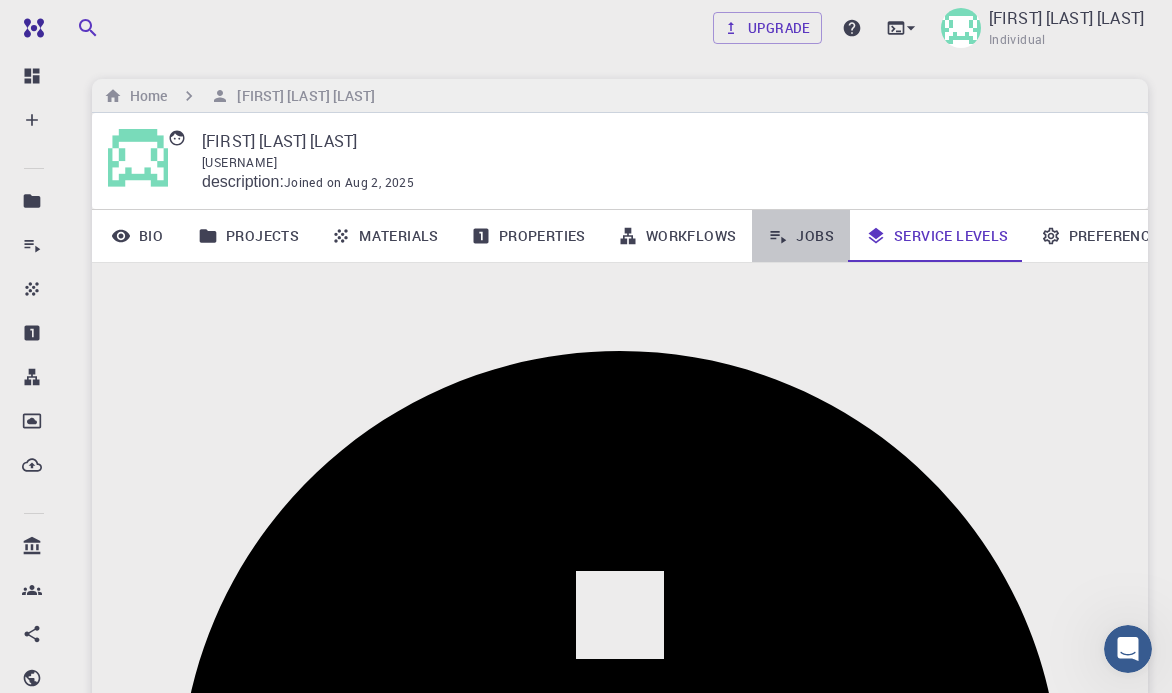 click on "Jobs" at bounding box center [801, 236] 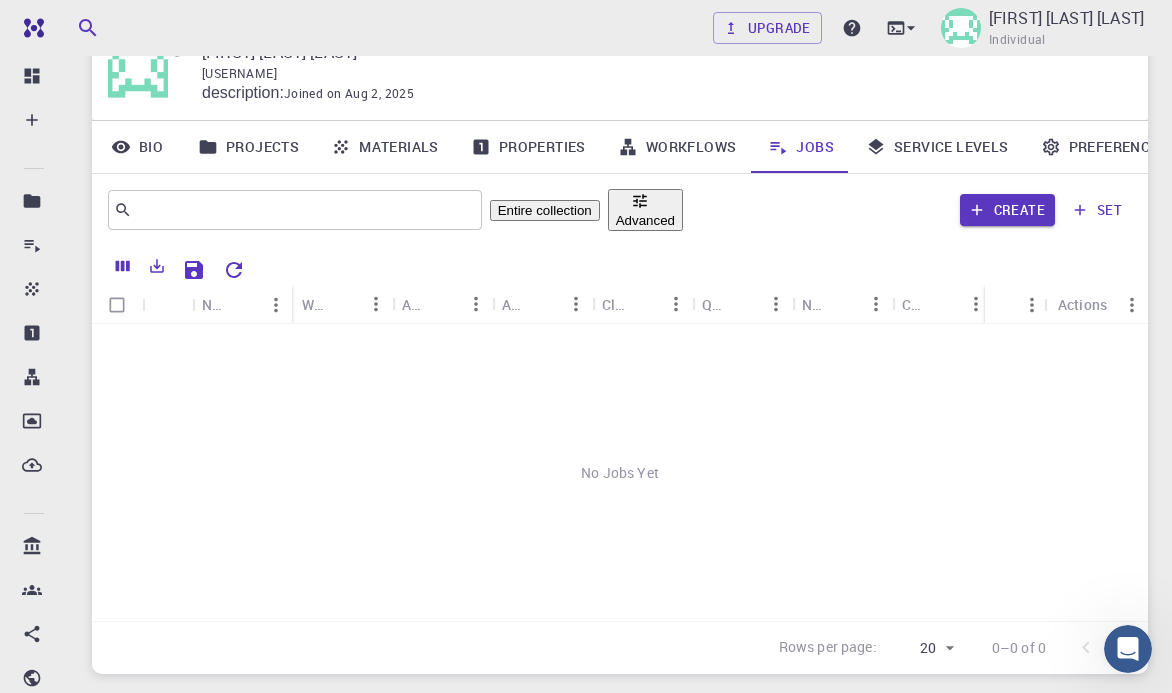 scroll, scrollTop: 94, scrollLeft: 0, axis: vertical 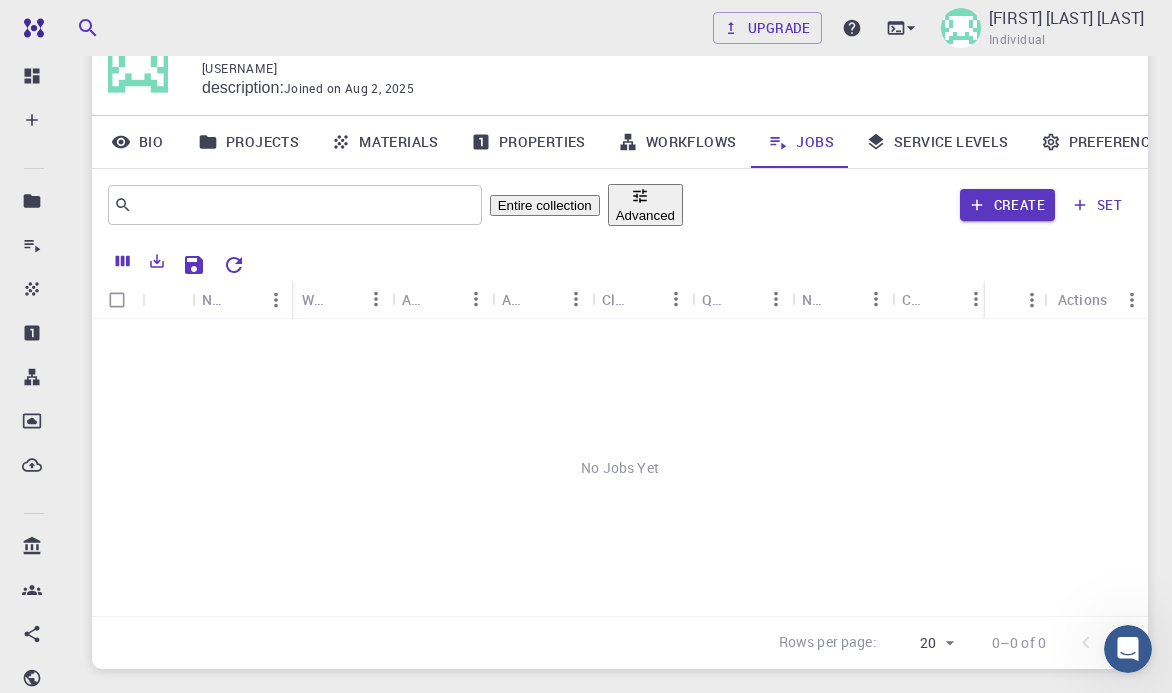 click on "Workflows" at bounding box center [677, 142] 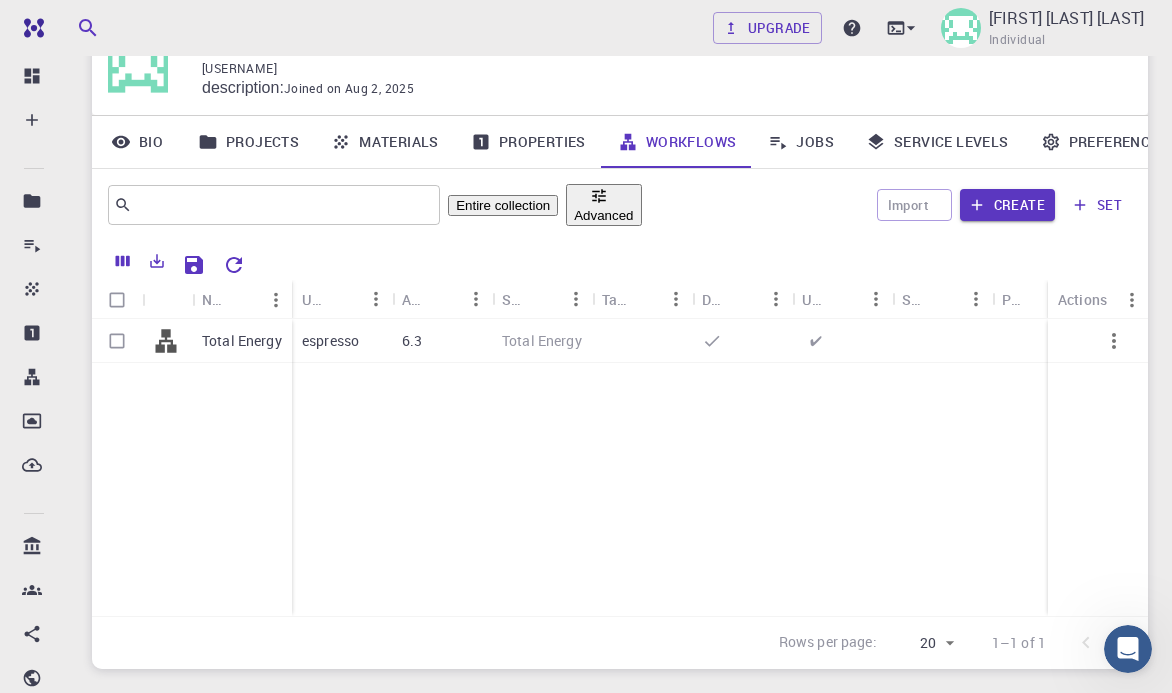 click on "Materials" at bounding box center [385, 142] 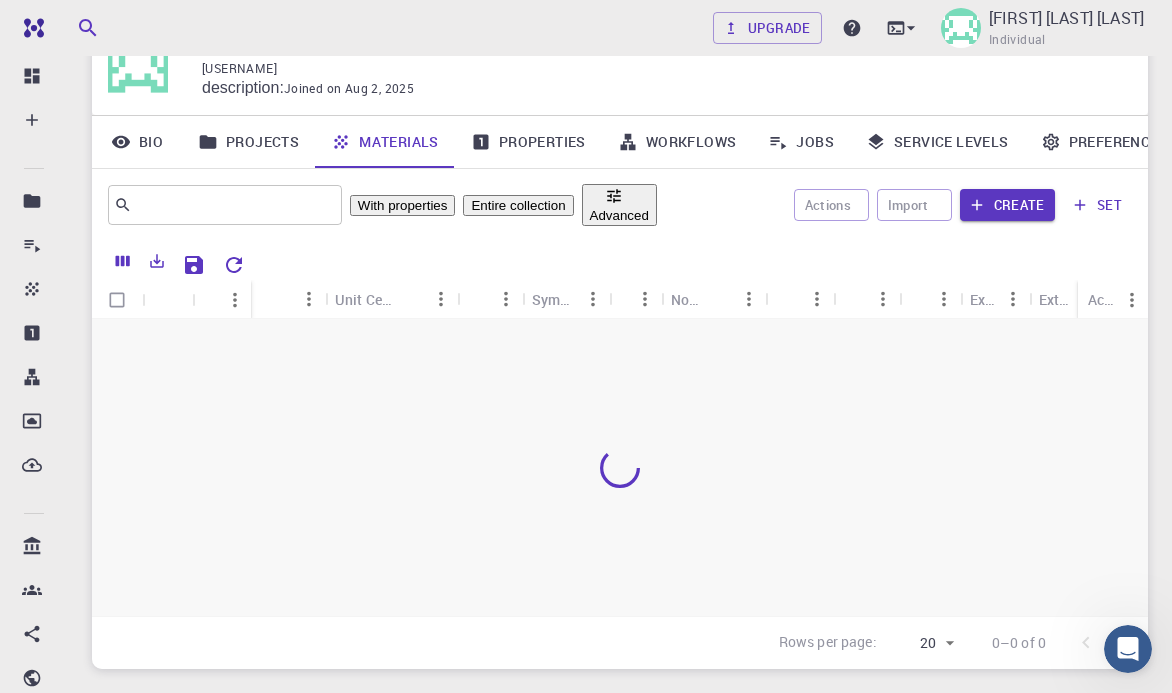 click on "Projects" at bounding box center (248, 142) 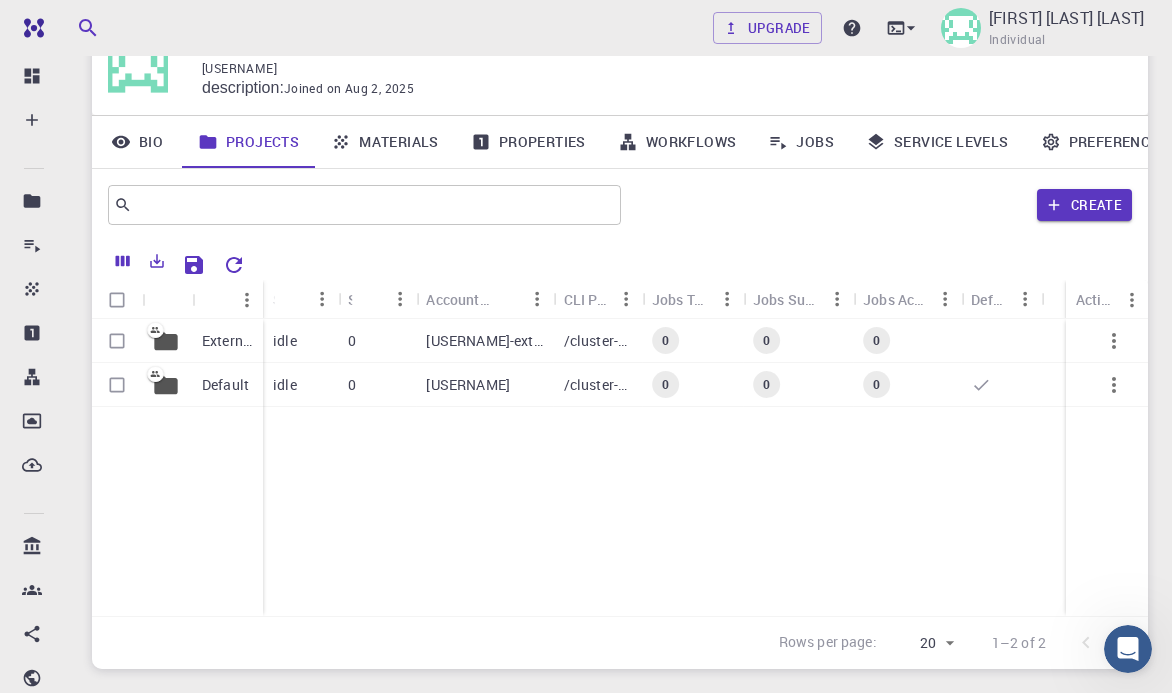 click on "Bio" at bounding box center (137, 142) 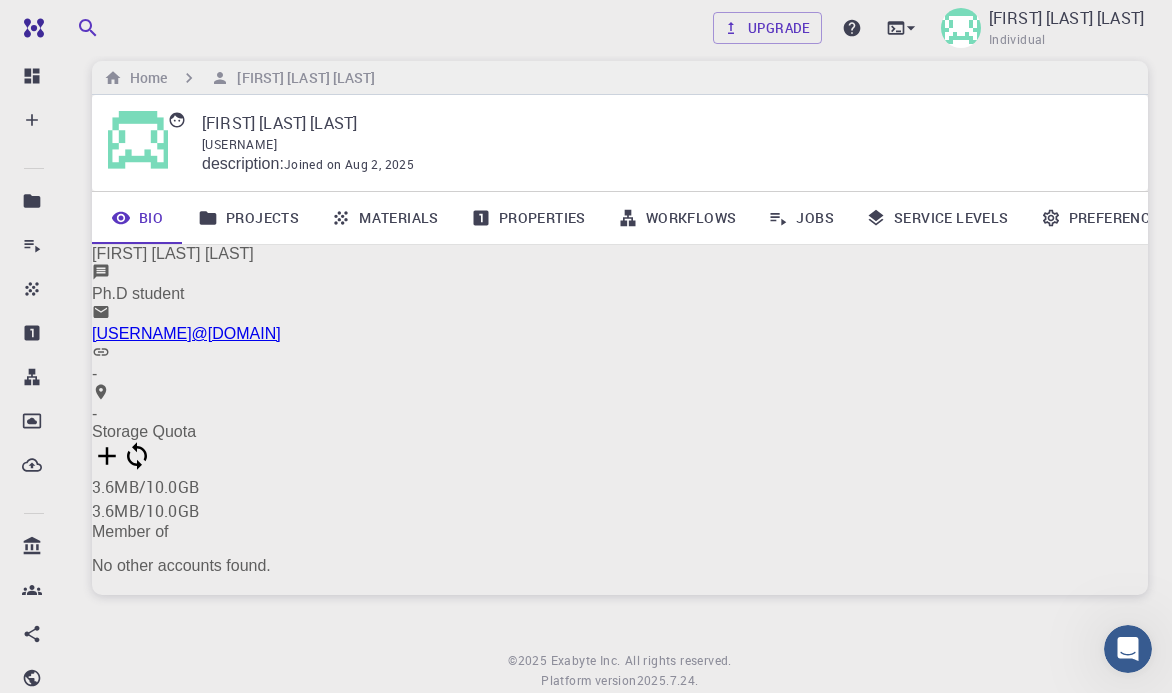 scroll, scrollTop: 0, scrollLeft: 0, axis: both 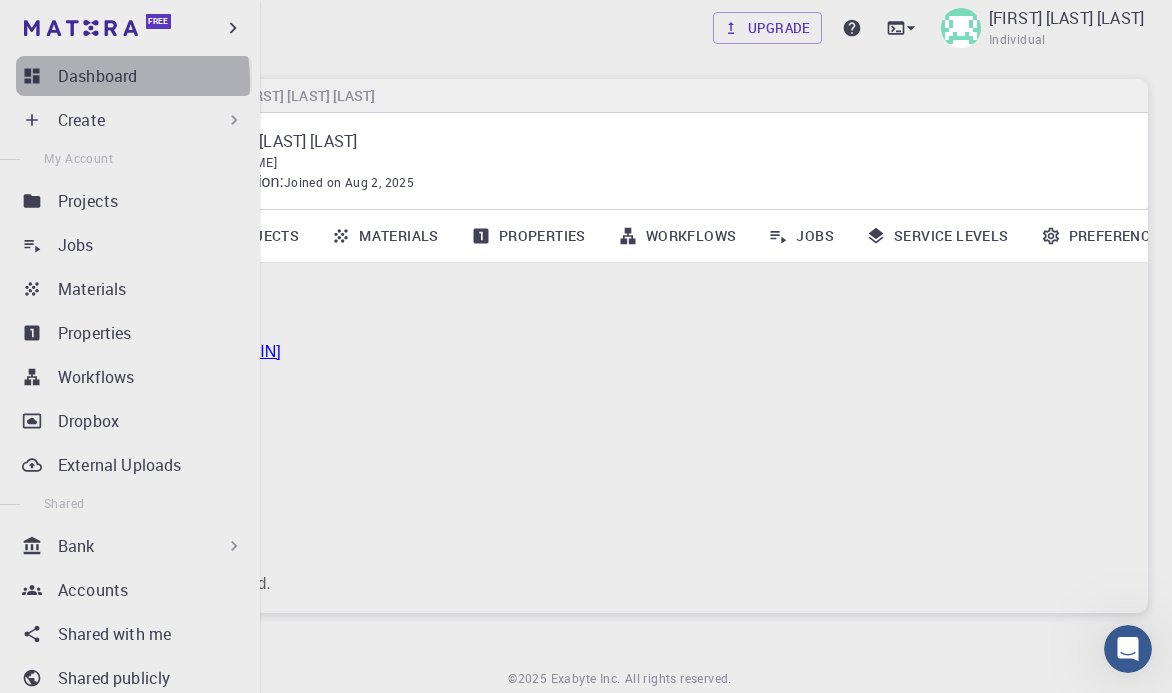 click on "Dashboard" at bounding box center [134, 76] 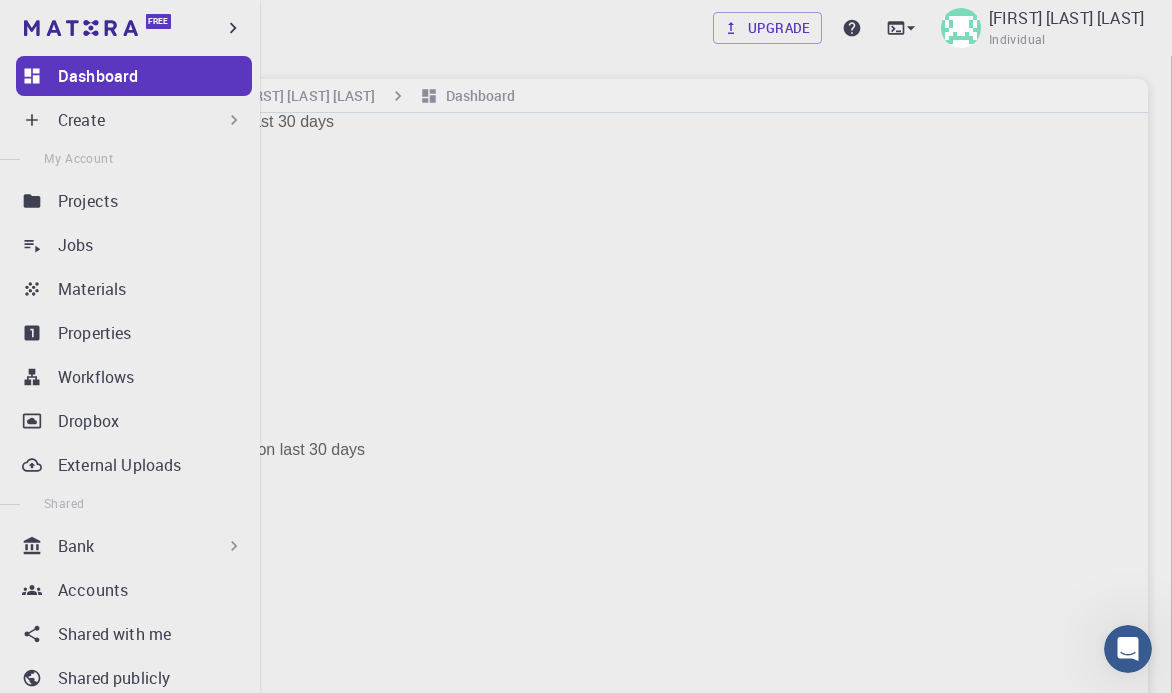 click on "Dashboard" at bounding box center (134, 76) 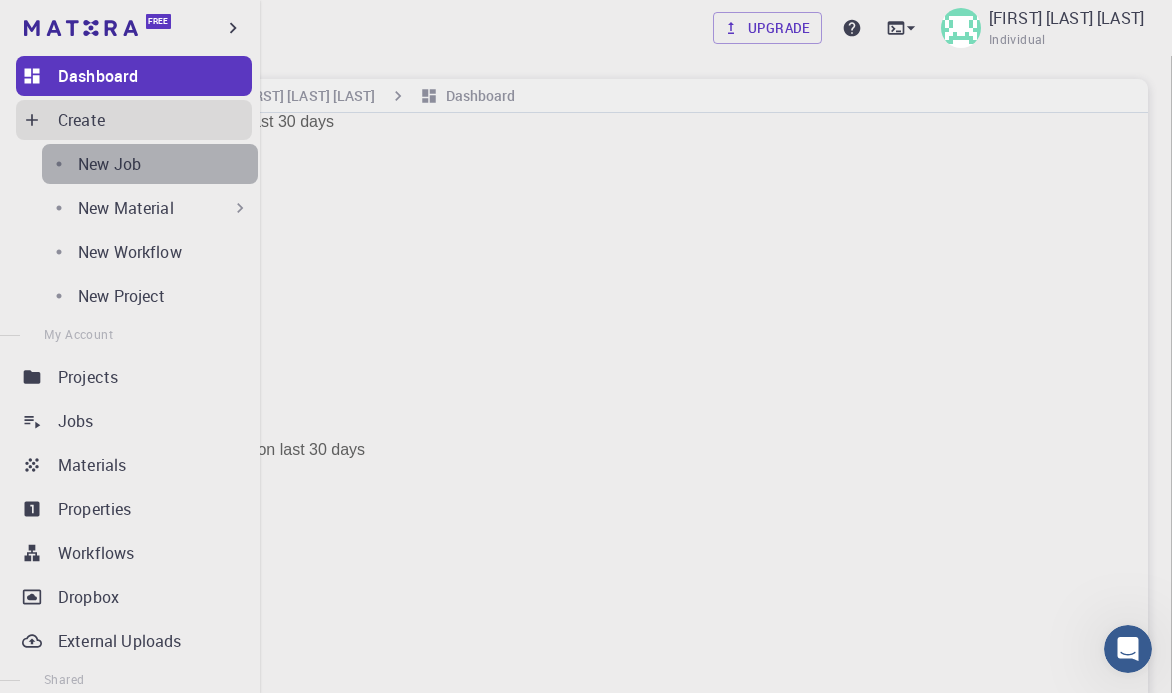 click on "New Job" at bounding box center [109, 164] 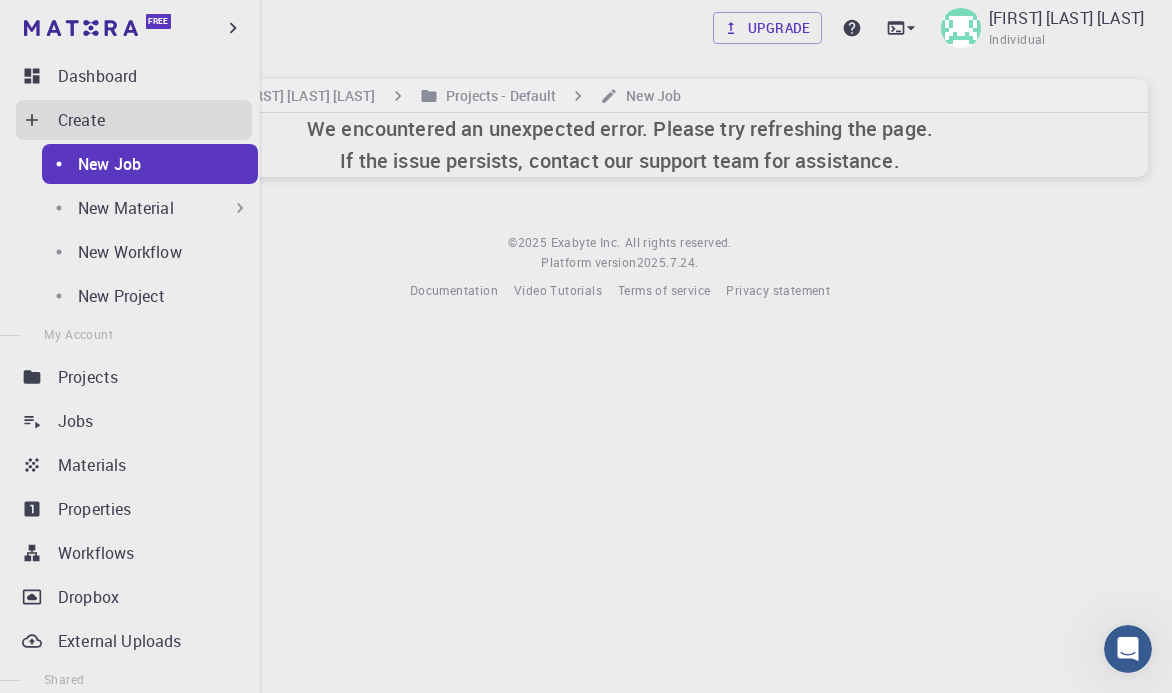 click on "New Material" at bounding box center [126, 208] 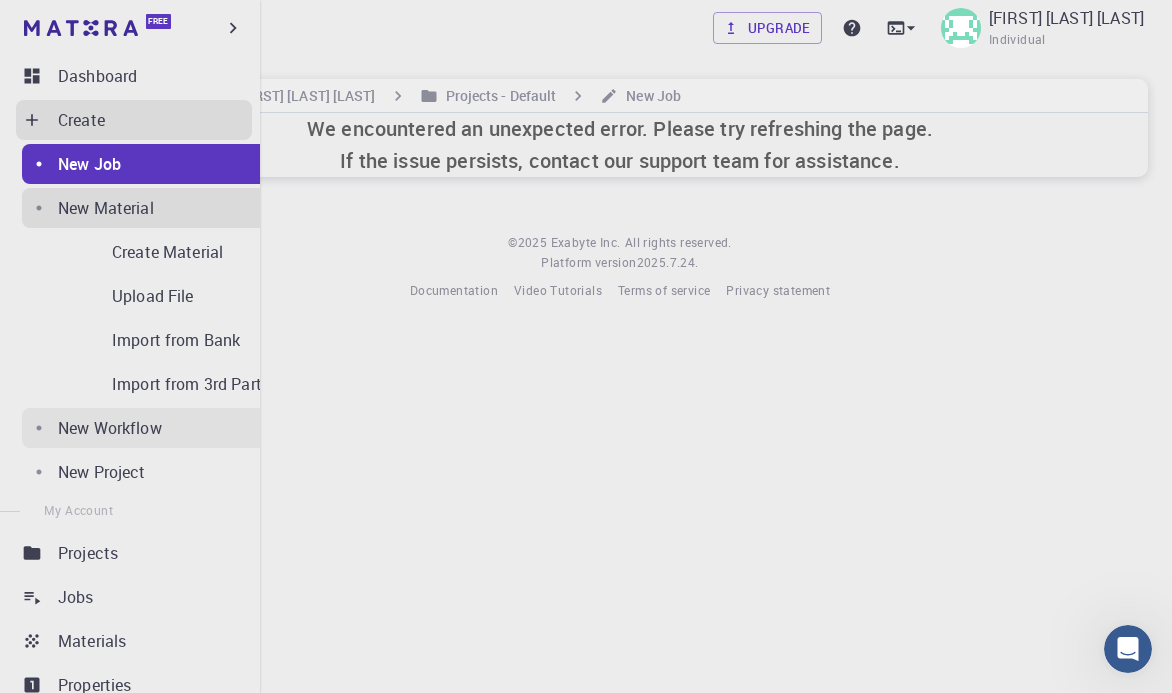 click on "New Workflow" at bounding box center [110, 428] 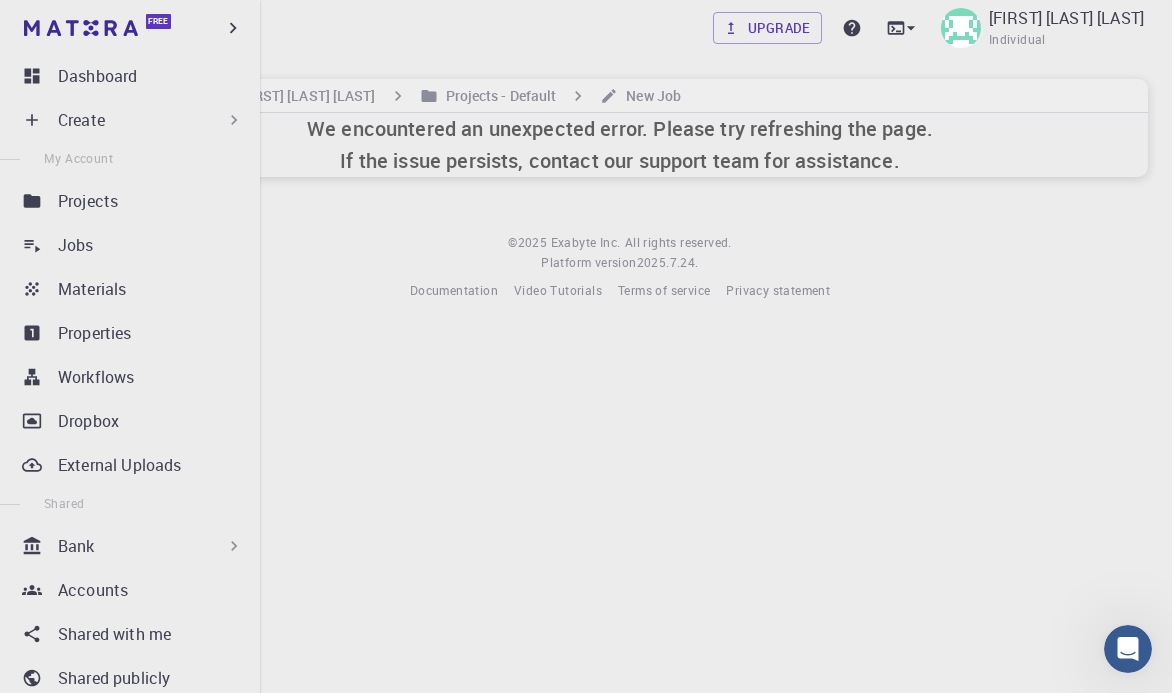 click on "Create" at bounding box center [81, 120] 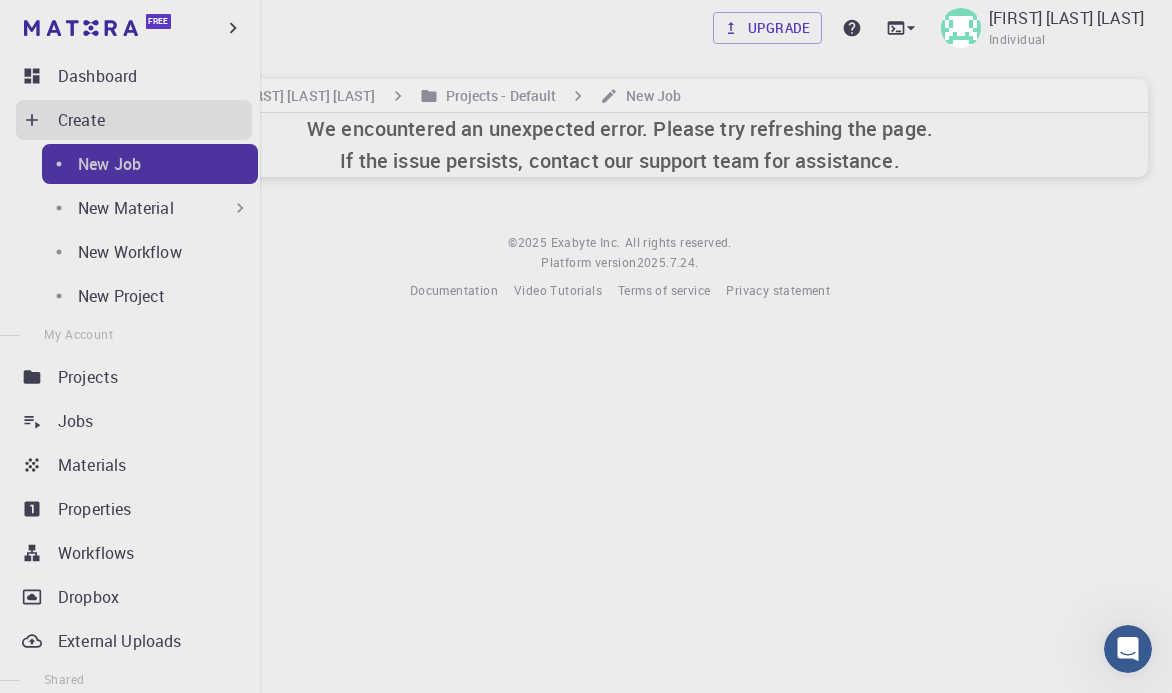 click on "New Job" at bounding box center (109, 164) 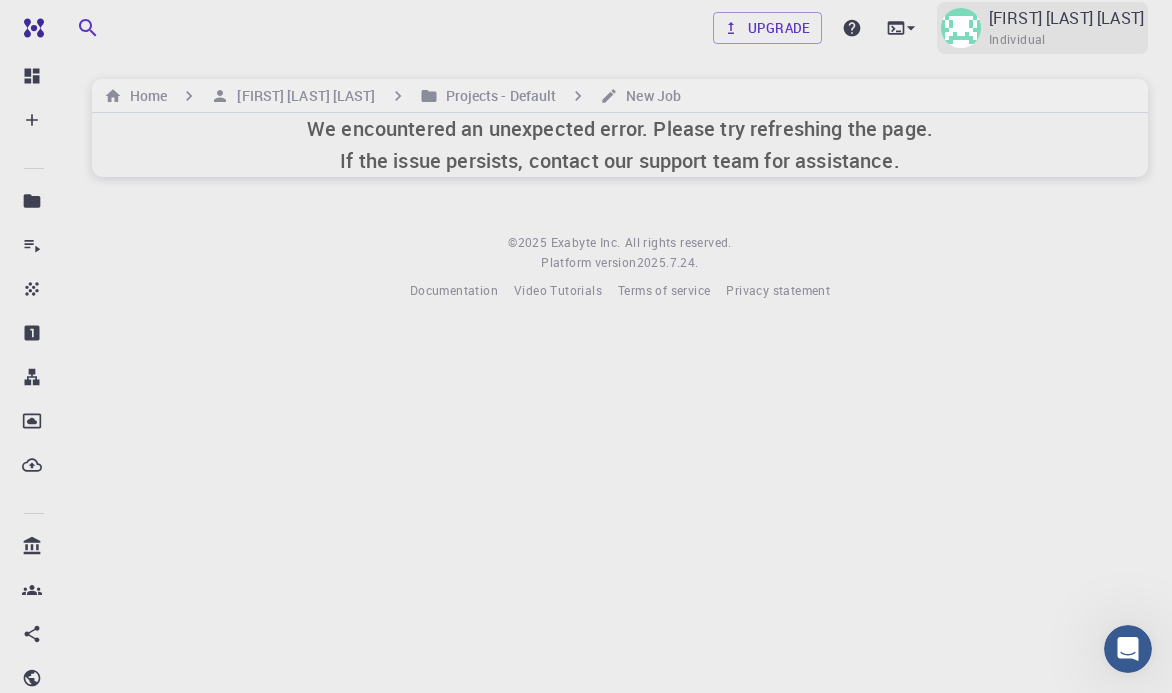 click on "Individual" at bounding box center [1017, 40] 